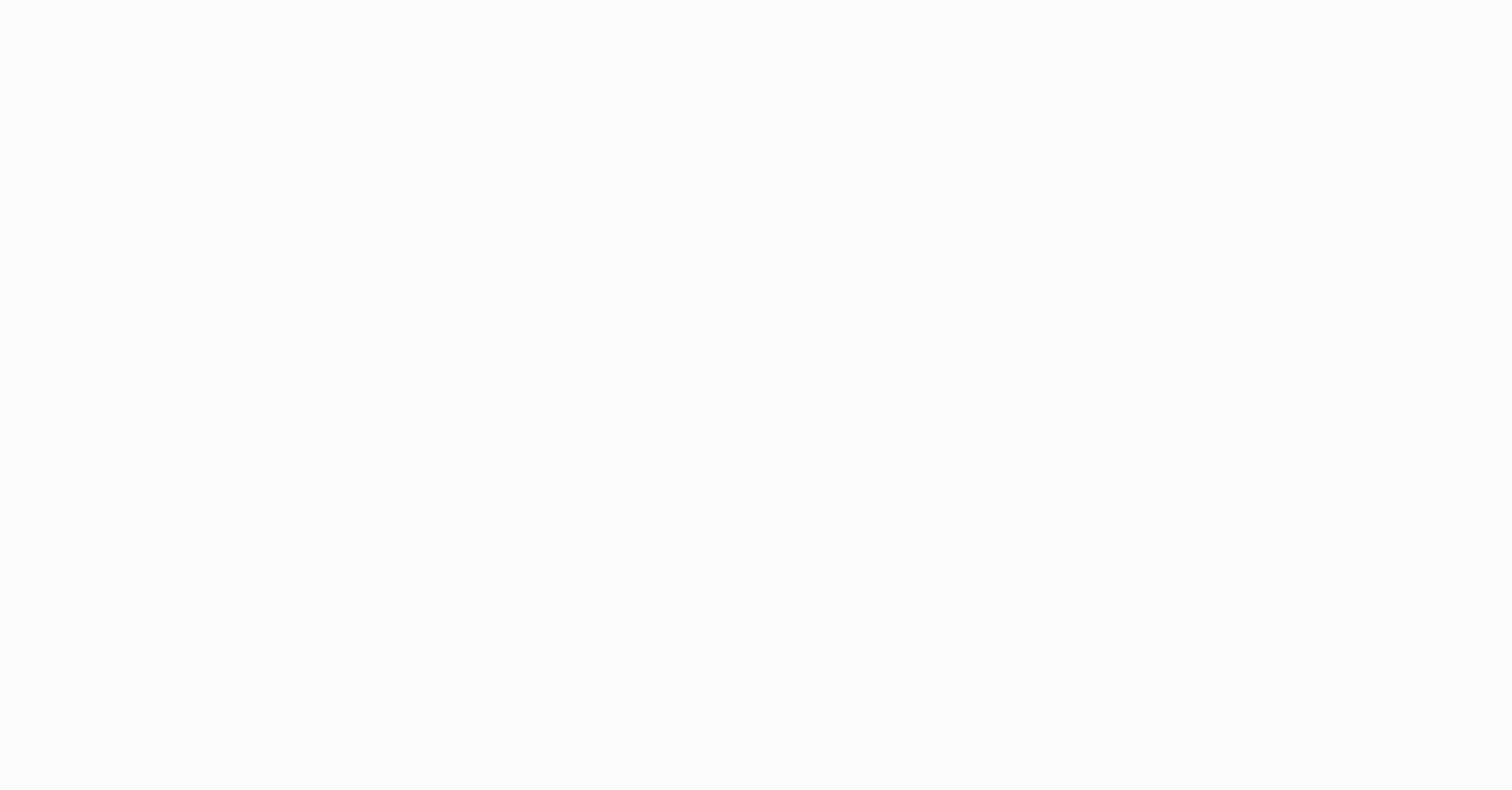 scroll, scrollTop: 0, scrollLeft: 0, axis: both 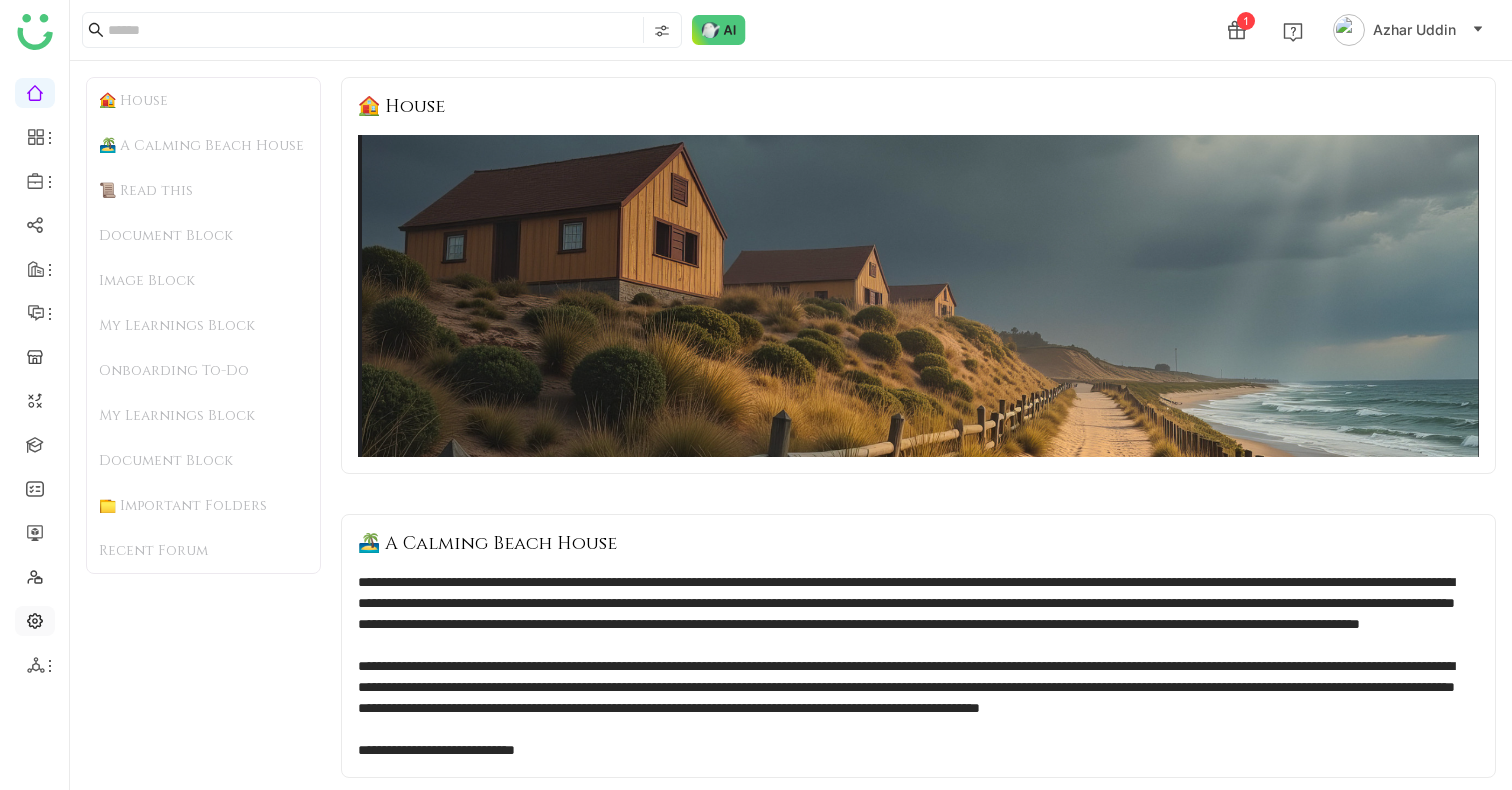 click at bounding box center (35, 619) 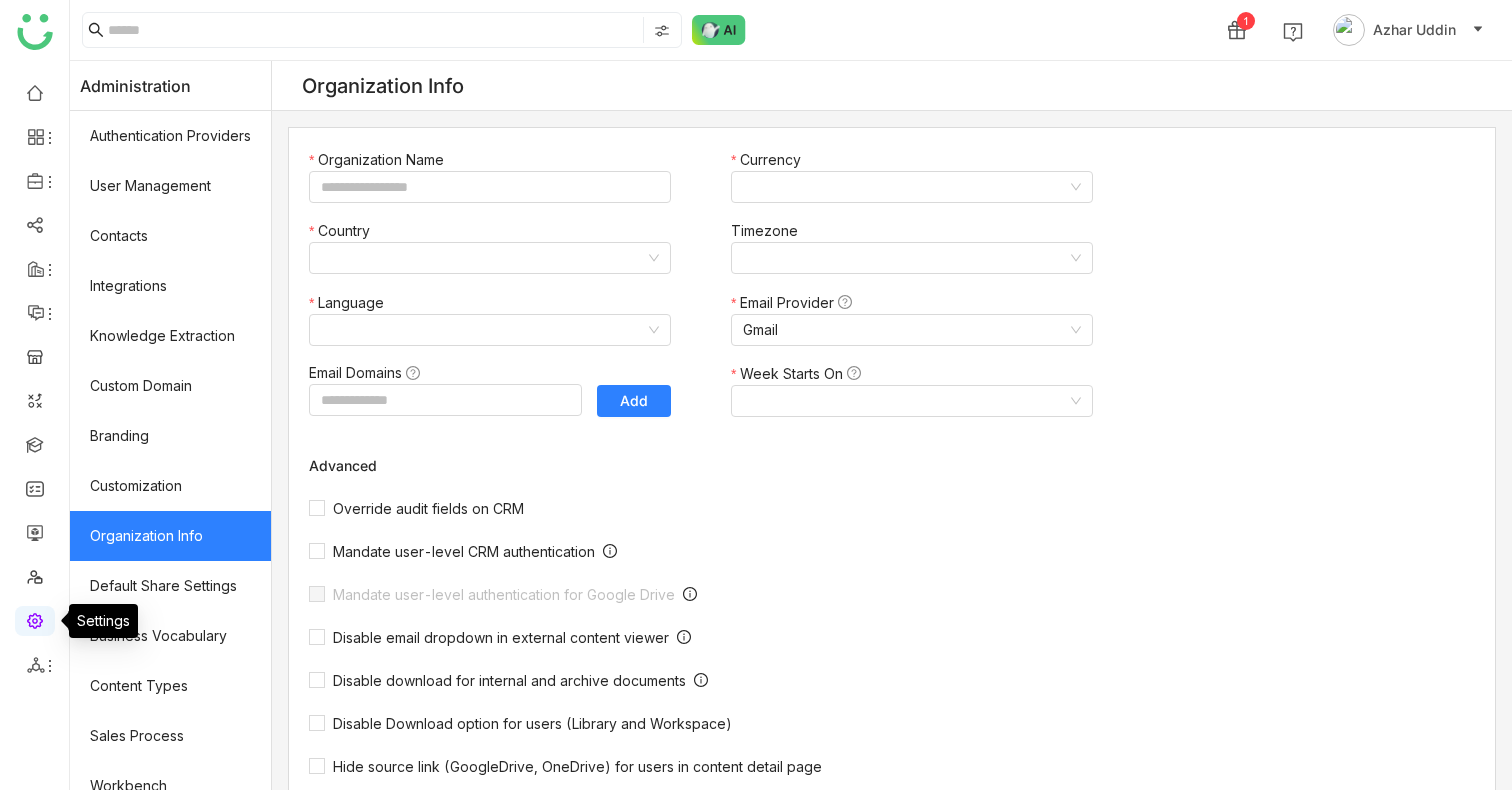 type on "*******" 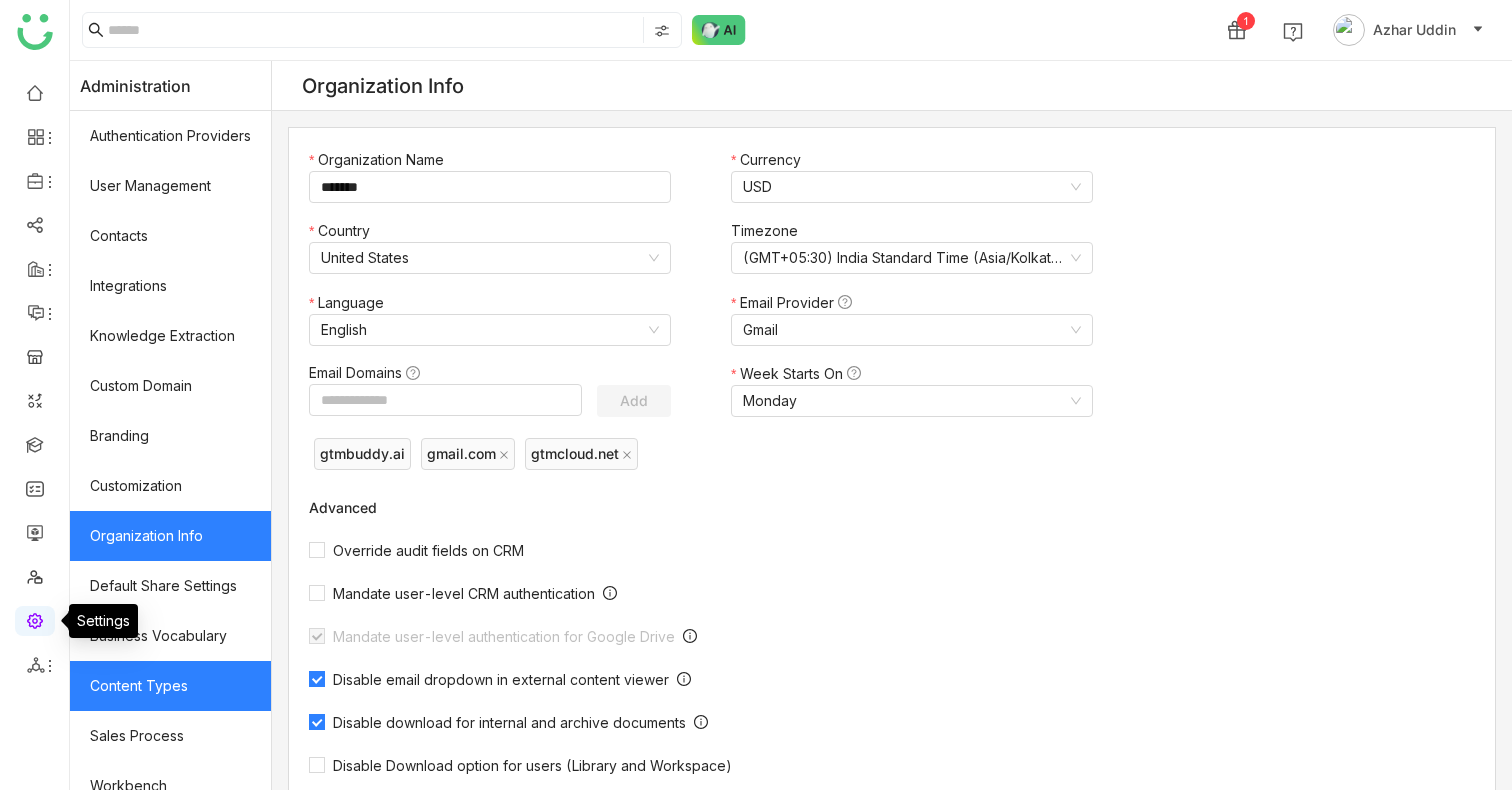 scroll, scrollTop: 271, scrollLeft: 0, axis: vertical 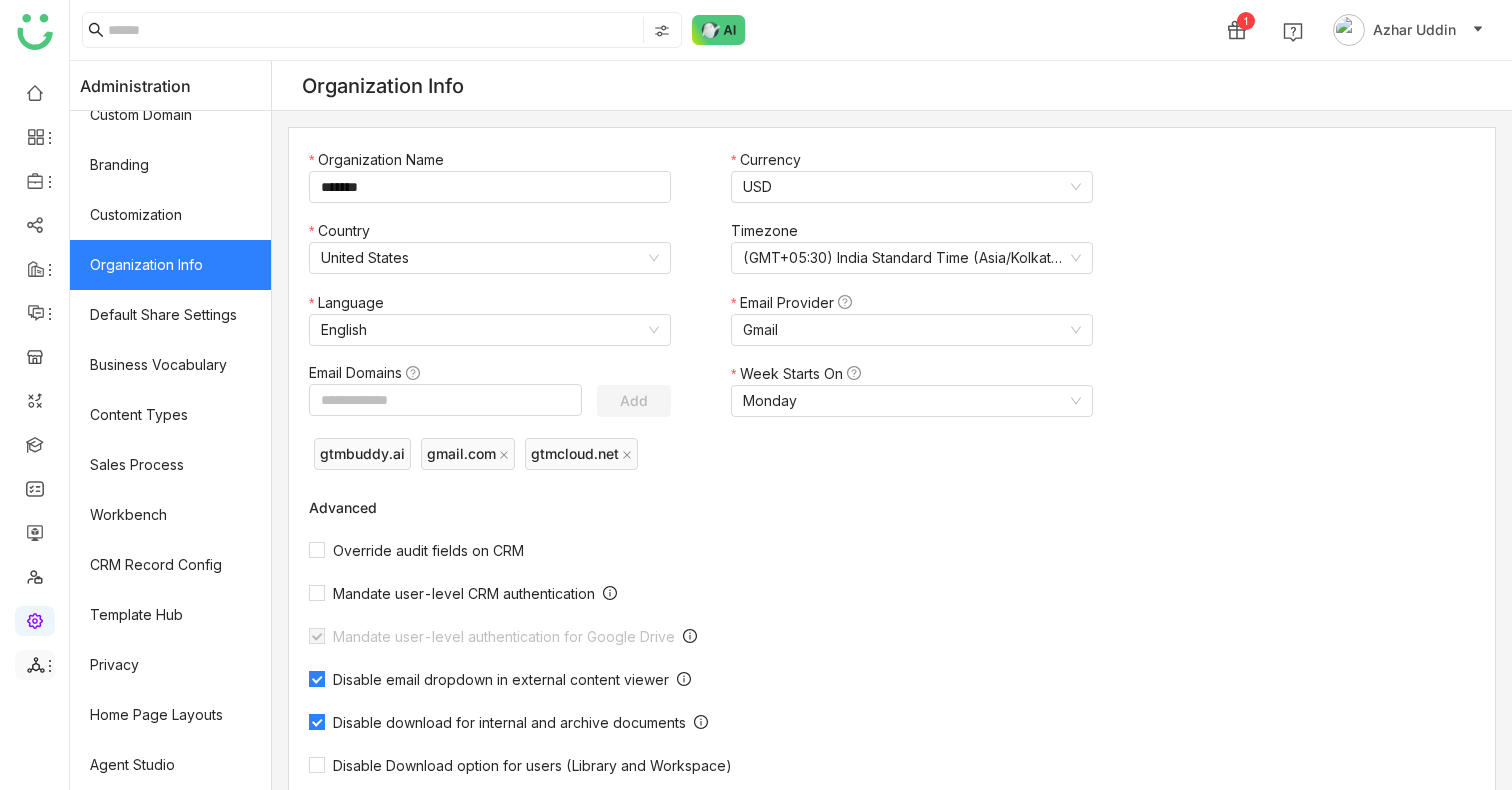 click 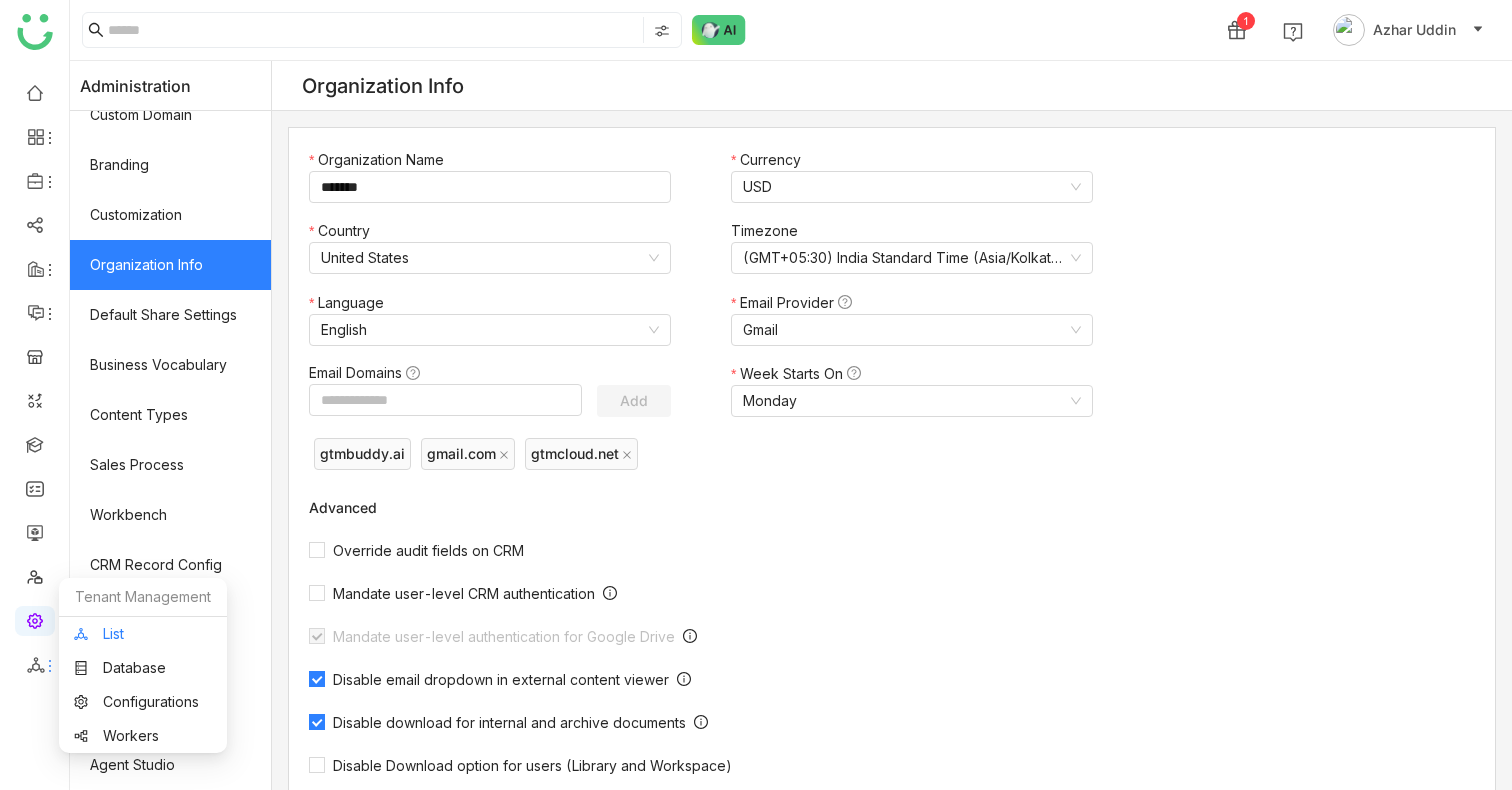 click on "List" at bounding box center [143, 634] 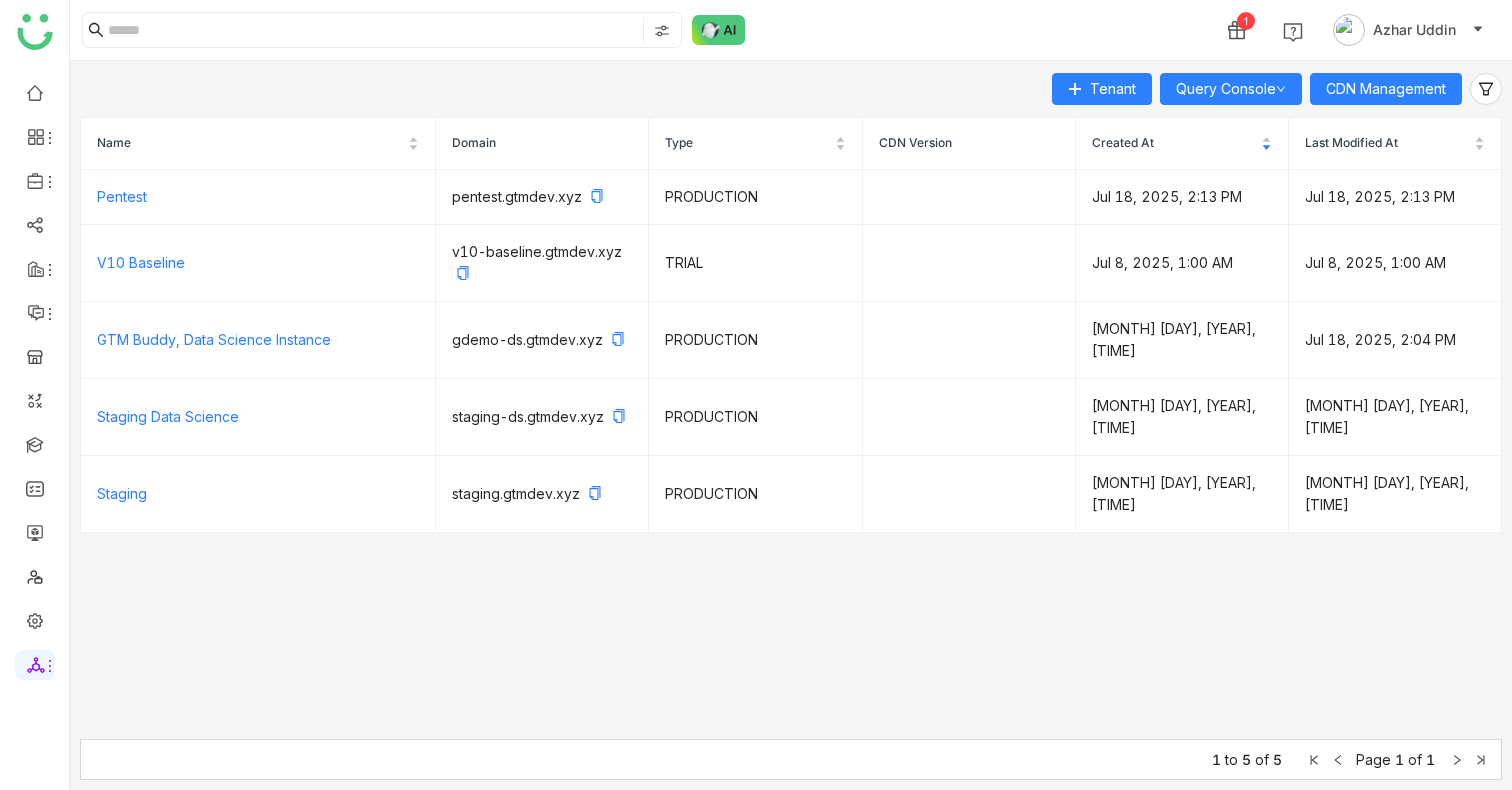click on "Tenant Query Console CDN Management Name Domain Type CDN Version Created At Last Modified At Pentest pentest.gtmdev.xyz PRODUCTION [MONTH] [DAY], [YEAR], [TIME] [MONTH] [DAY], [YEAR], [TIME] V10 Baseline v10-baseline.gtmdev.xyz TRIAL [MONTH] [DAY], [YEAR], [TIME] [MONTH] [DAY], [YEAR], [TIME] GTM Buddy, Data Science Instance gdemo-ds.gtmdev.xyz PRODUCTION [MONTH] [DAY], [YEAR], [TIME] [MONTH] [DAY], [YEAR], [TIME] Staging Data Science staging-ds.gtmdev.xyz PRODUCTION [MONTH] [DAY], [YEAR], [TIME] [MONTH] [DAY], [YEAR], [TIME] Staging staging.gtmdev.xyz PRODUCTION [MONTH] [DAY], [YEAR], [TIME] [MONTH] [DAY], [YEAR], [TIME] 1 to 5 of 5 Page 1 of 1" 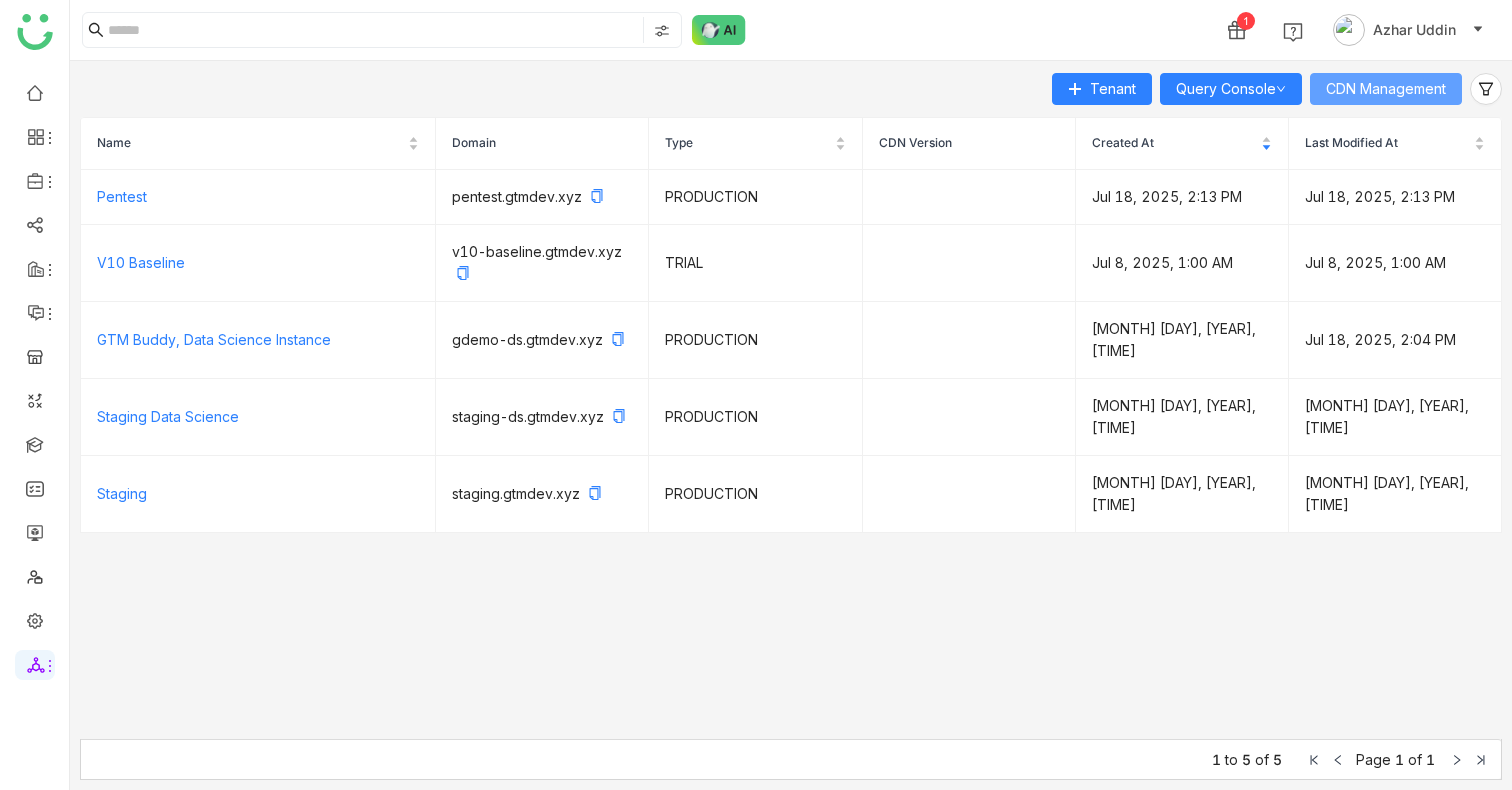 click on "CDN Management" 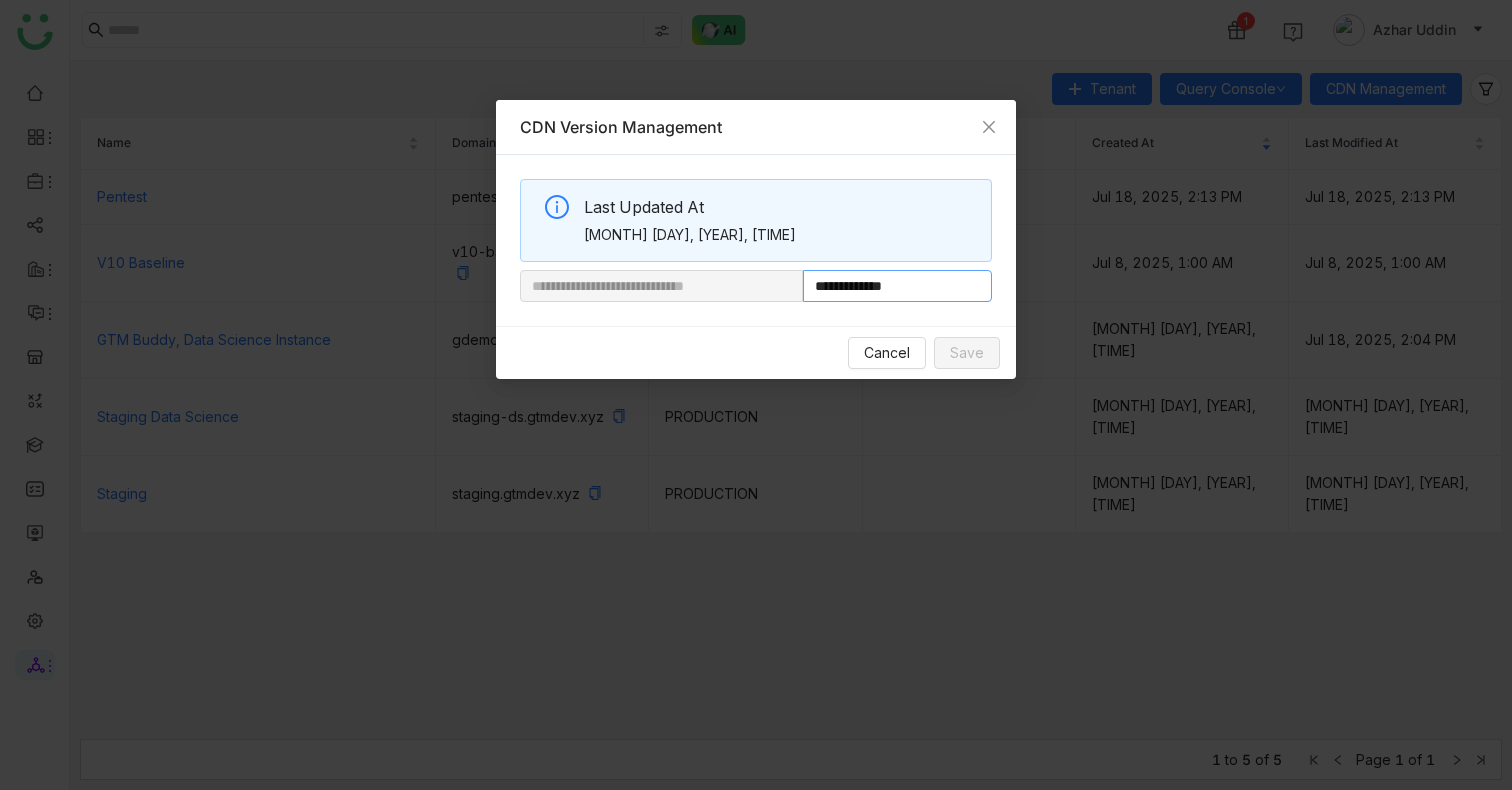 click on "**********" at bounding box center [897, 286] 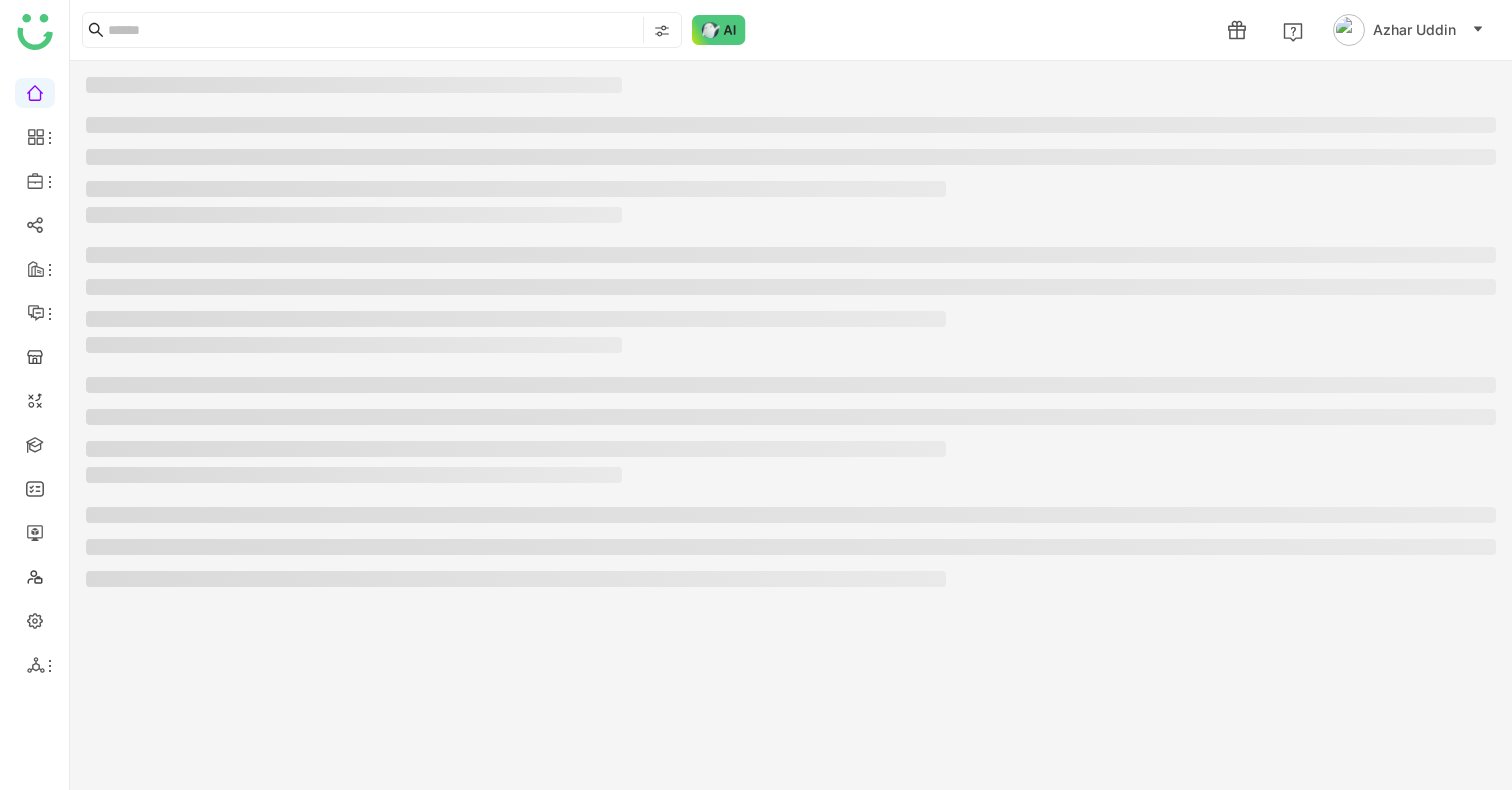 scroll, scrollTop: 0, scrollLeft: 0, axis: both 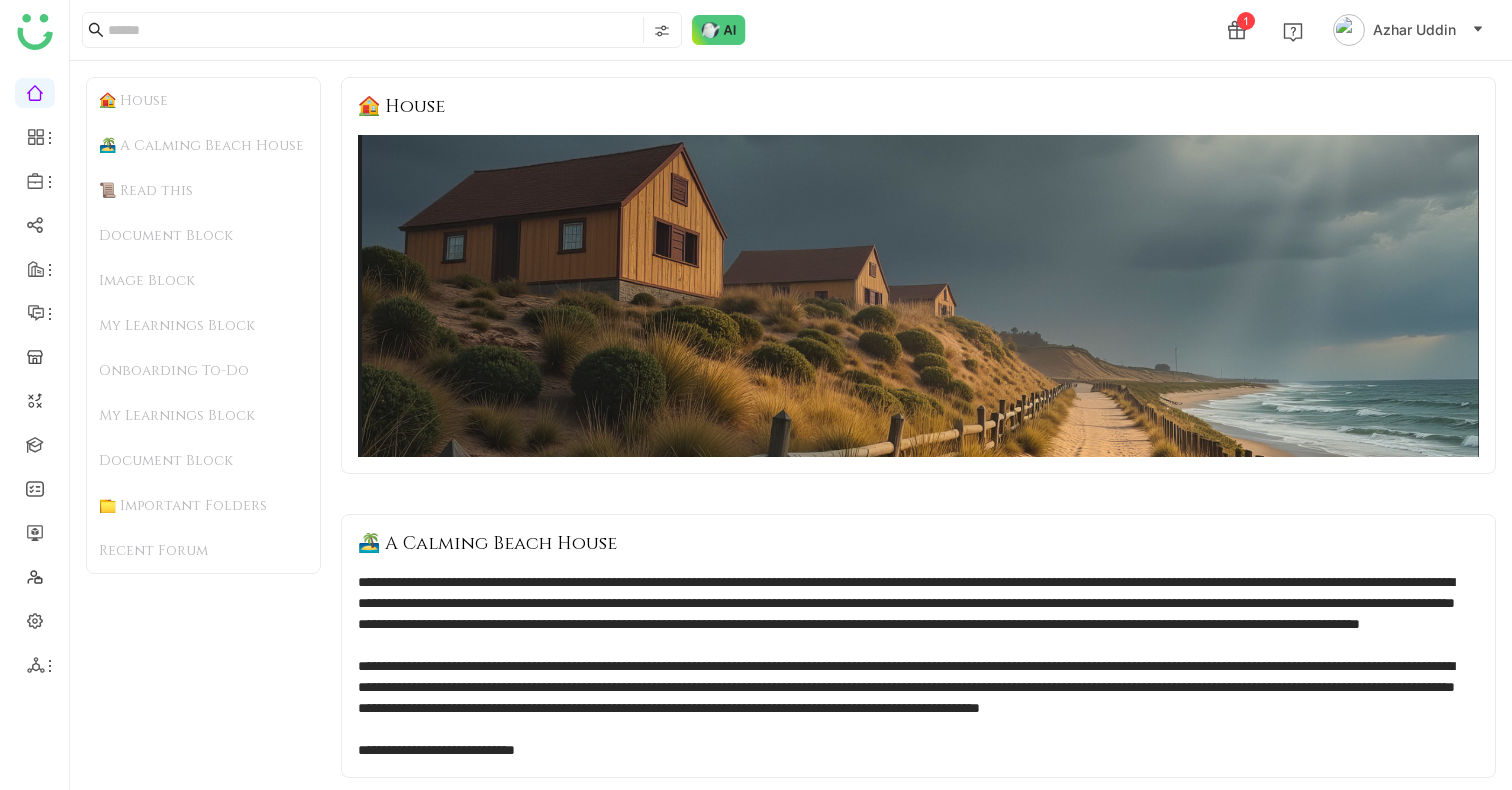 click on "🏠 House  🏝️ A Calming Beach House  📜 Read this  Document Block  Image Block  My Learnings Block  Onboarding To-Do  My Learnings Block  Document Block  📁 Important Folders  Recent Forum" 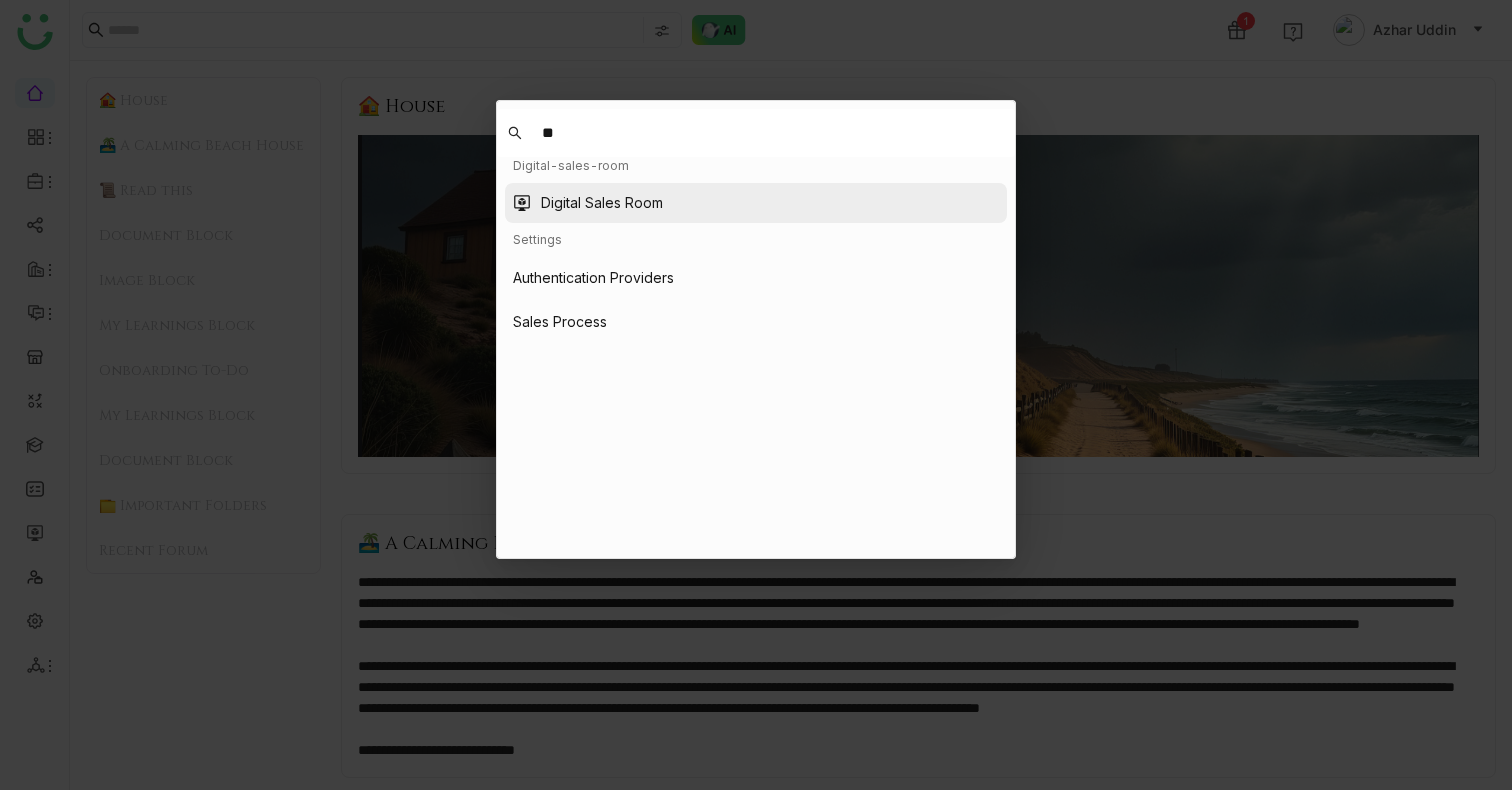 type on "*" 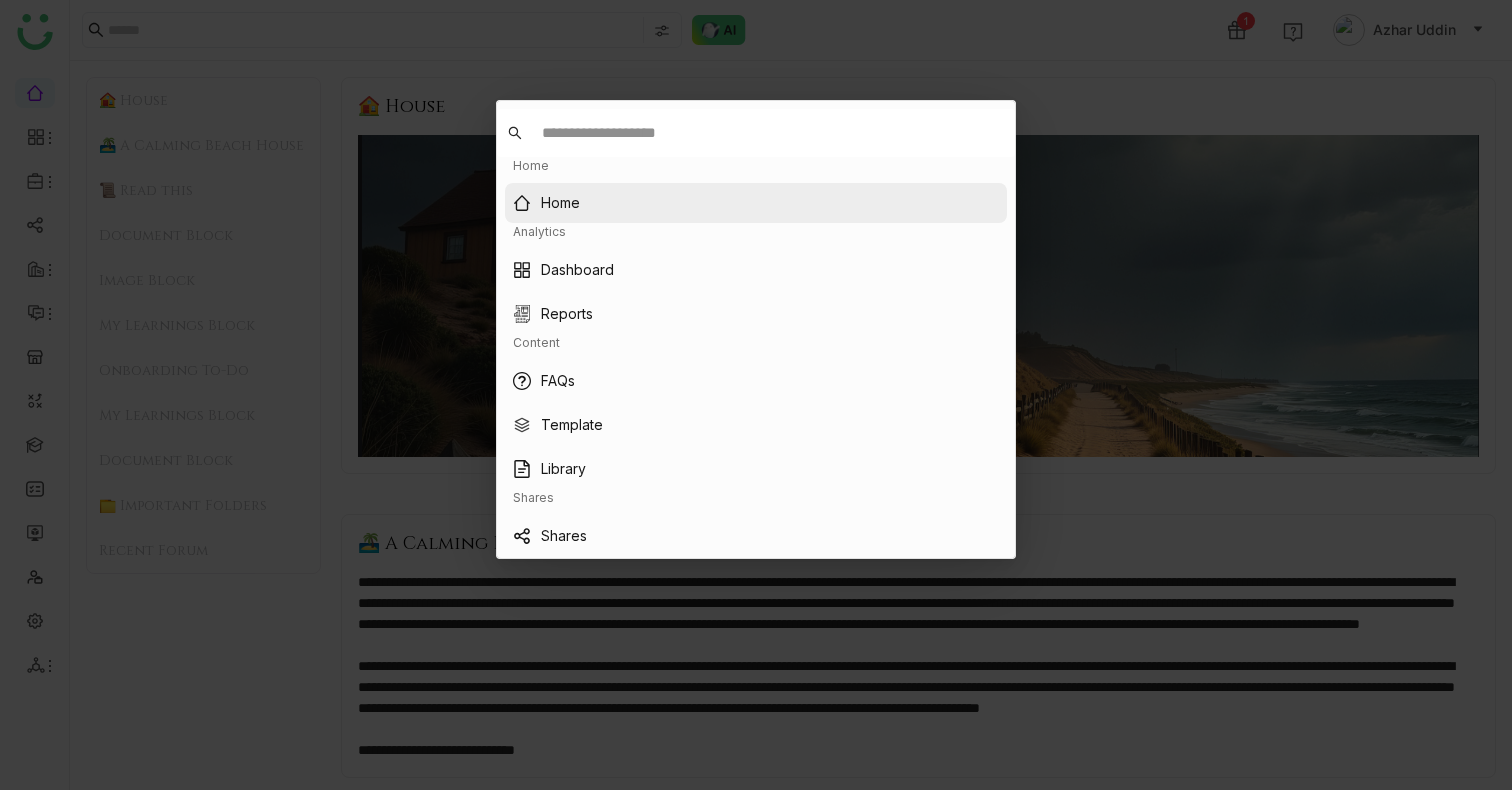type on "*" 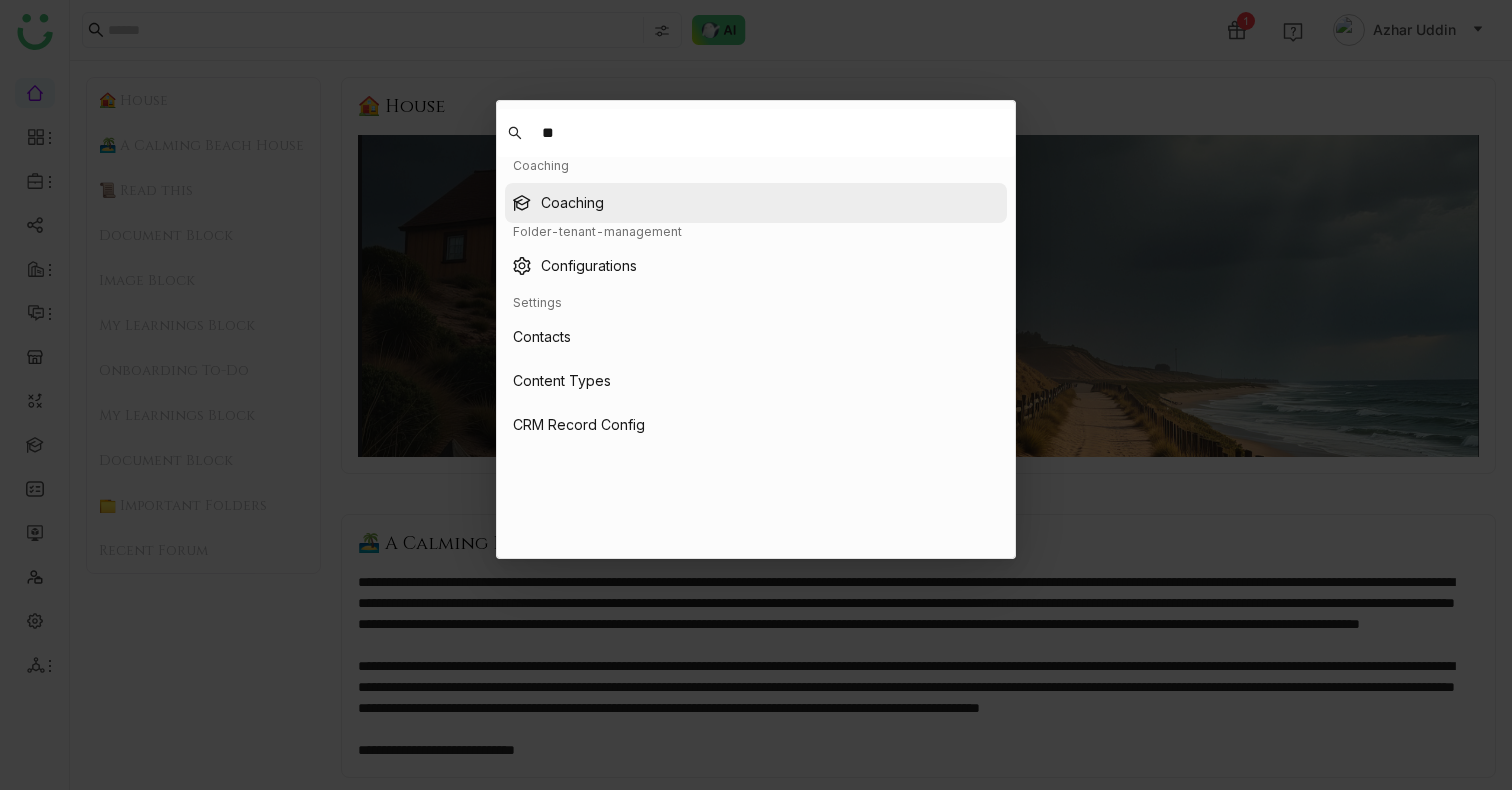 type on "**" 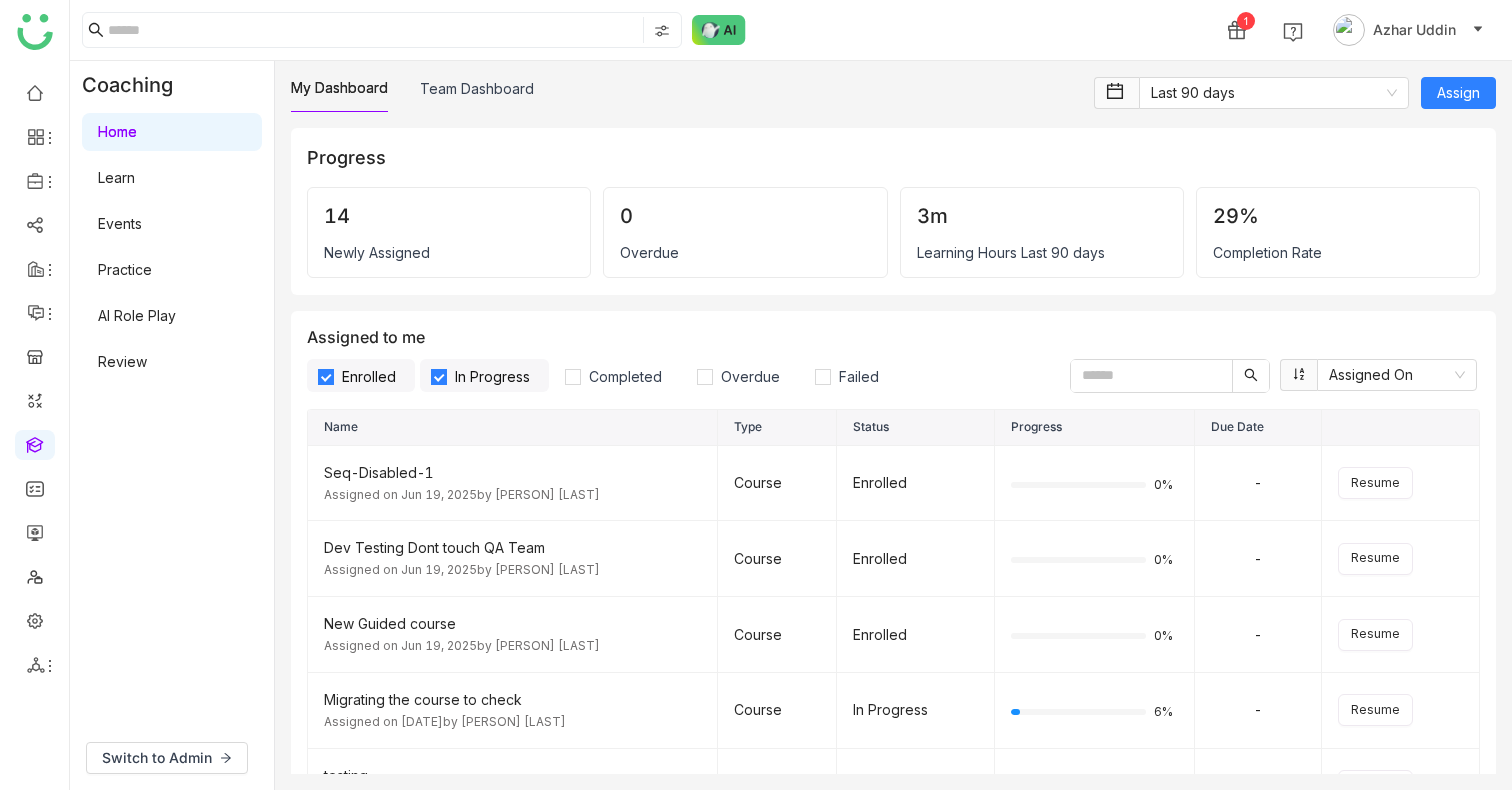 click on "AI Role Play" at bounding box center [137, 315] 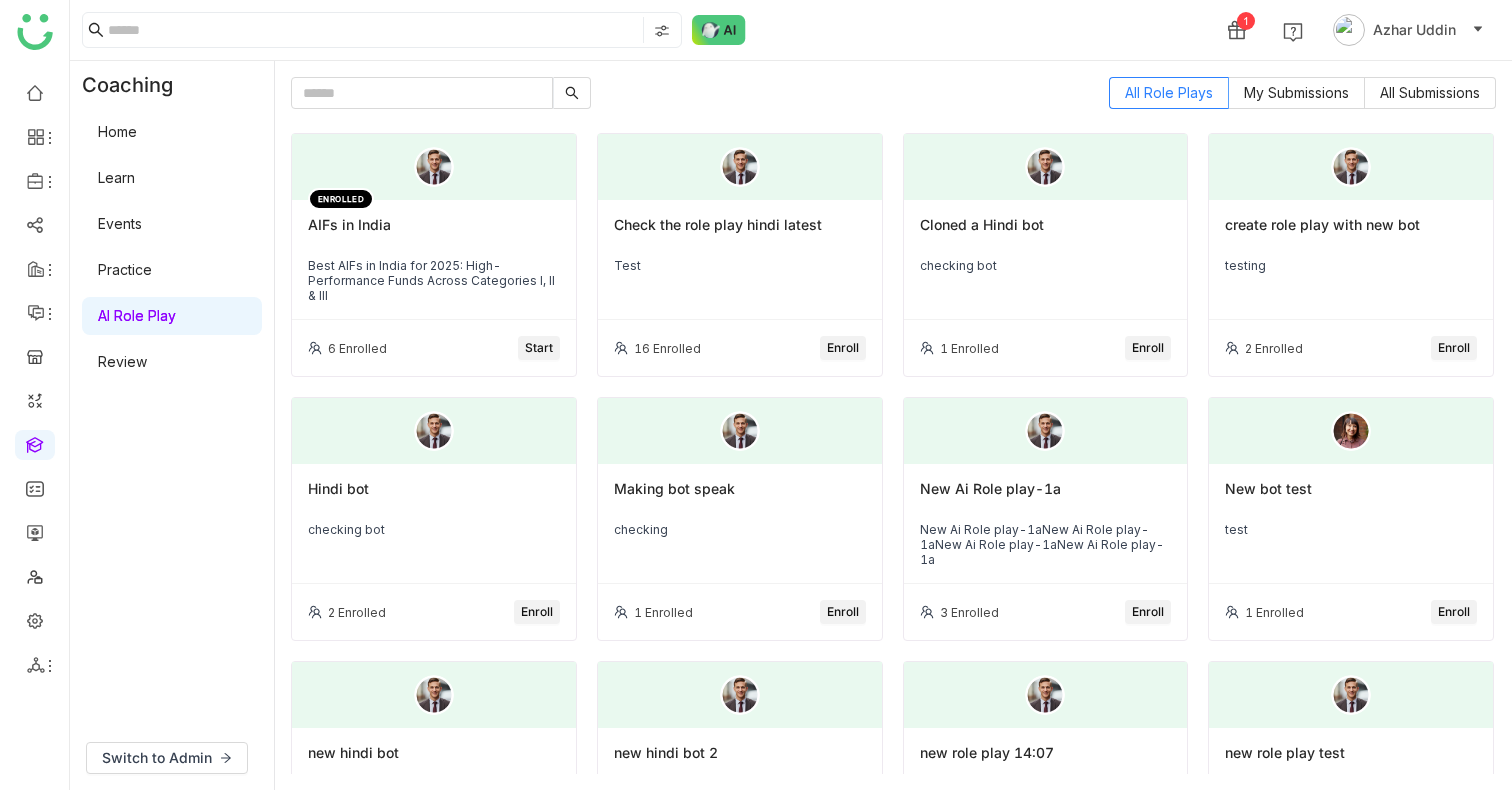 click on "Best AIFs in India for 2025: High-Performance Funds Across Categories I, II & III" 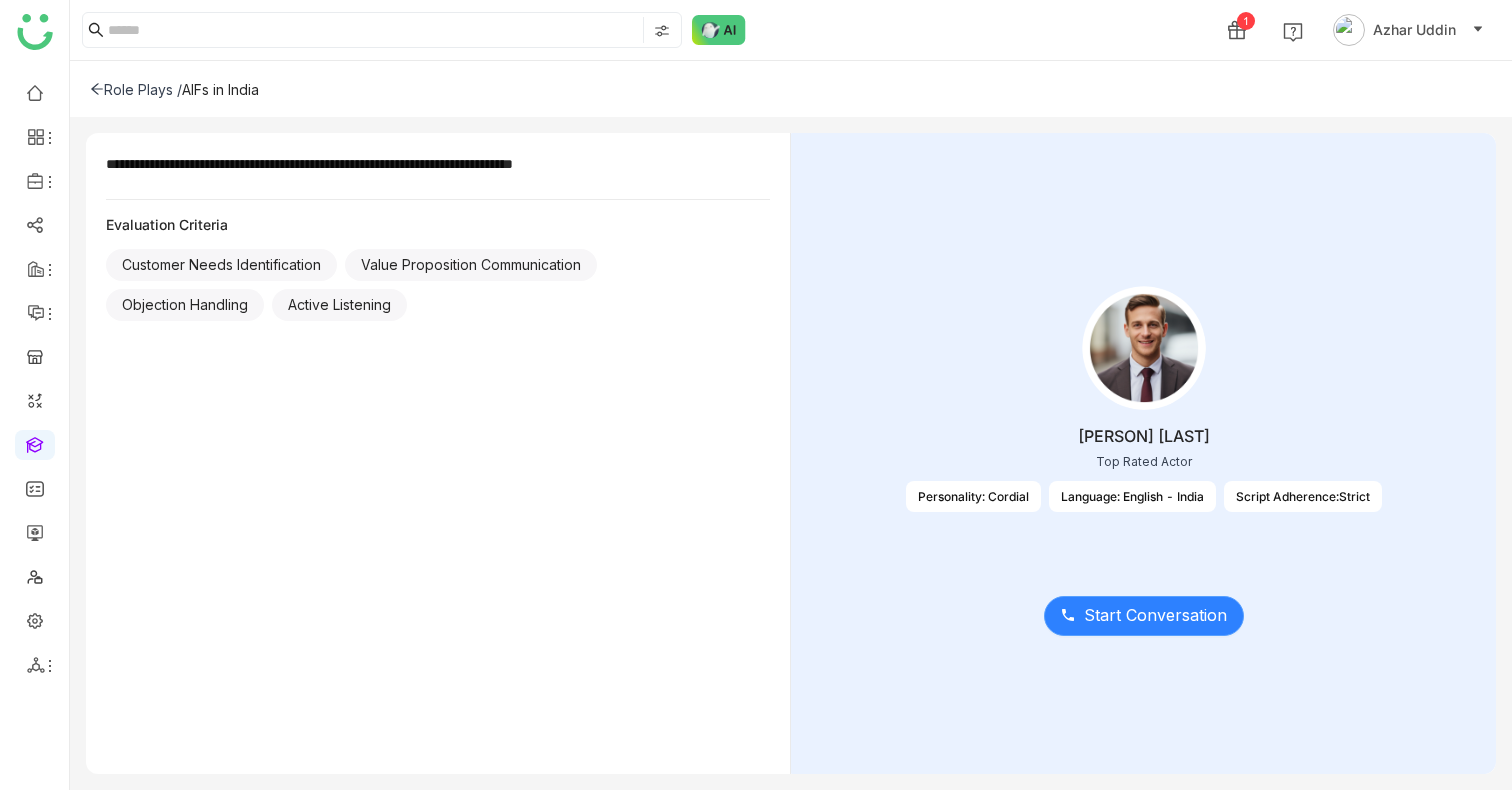 click on "Start Conversation" 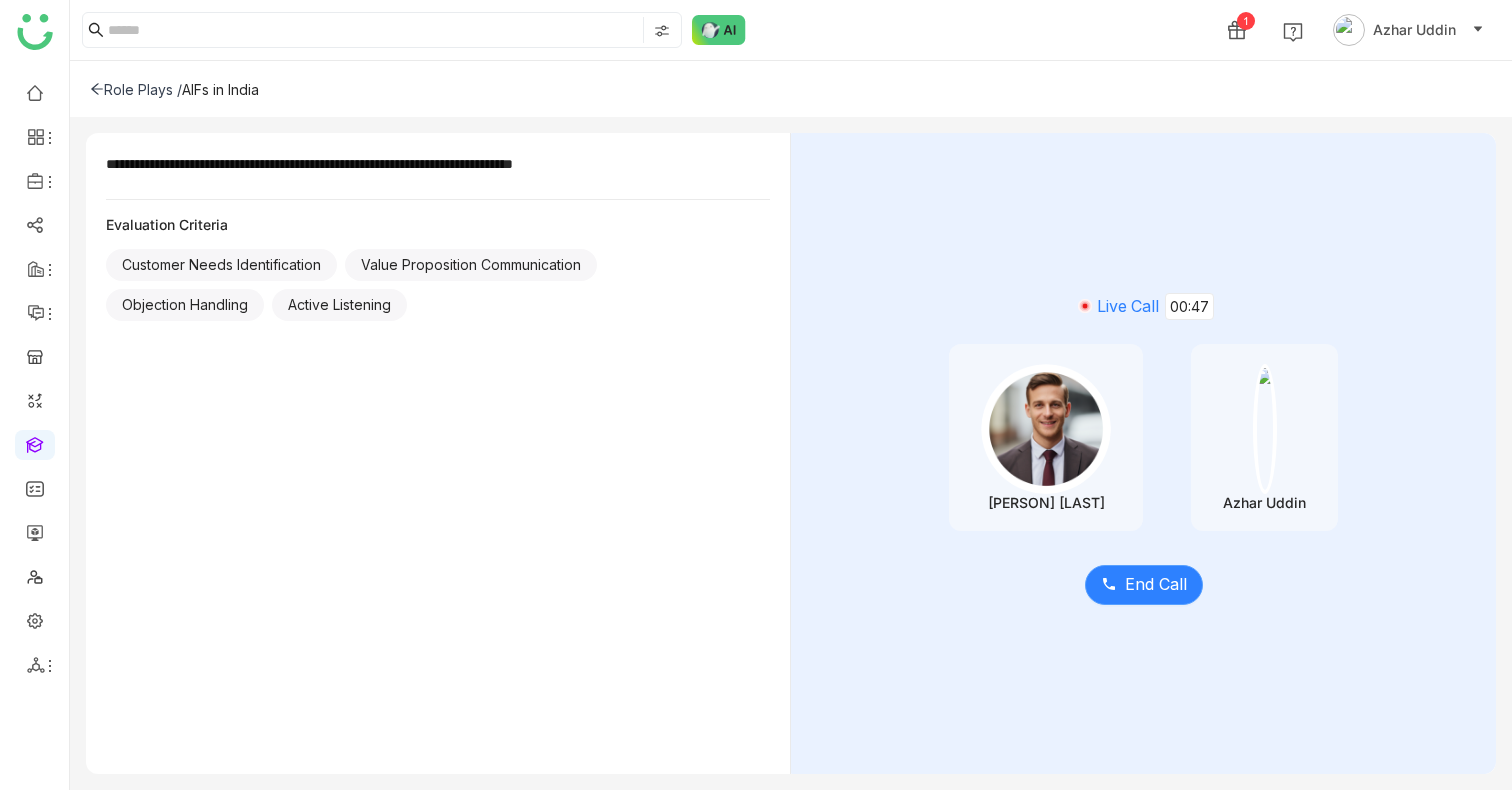 click 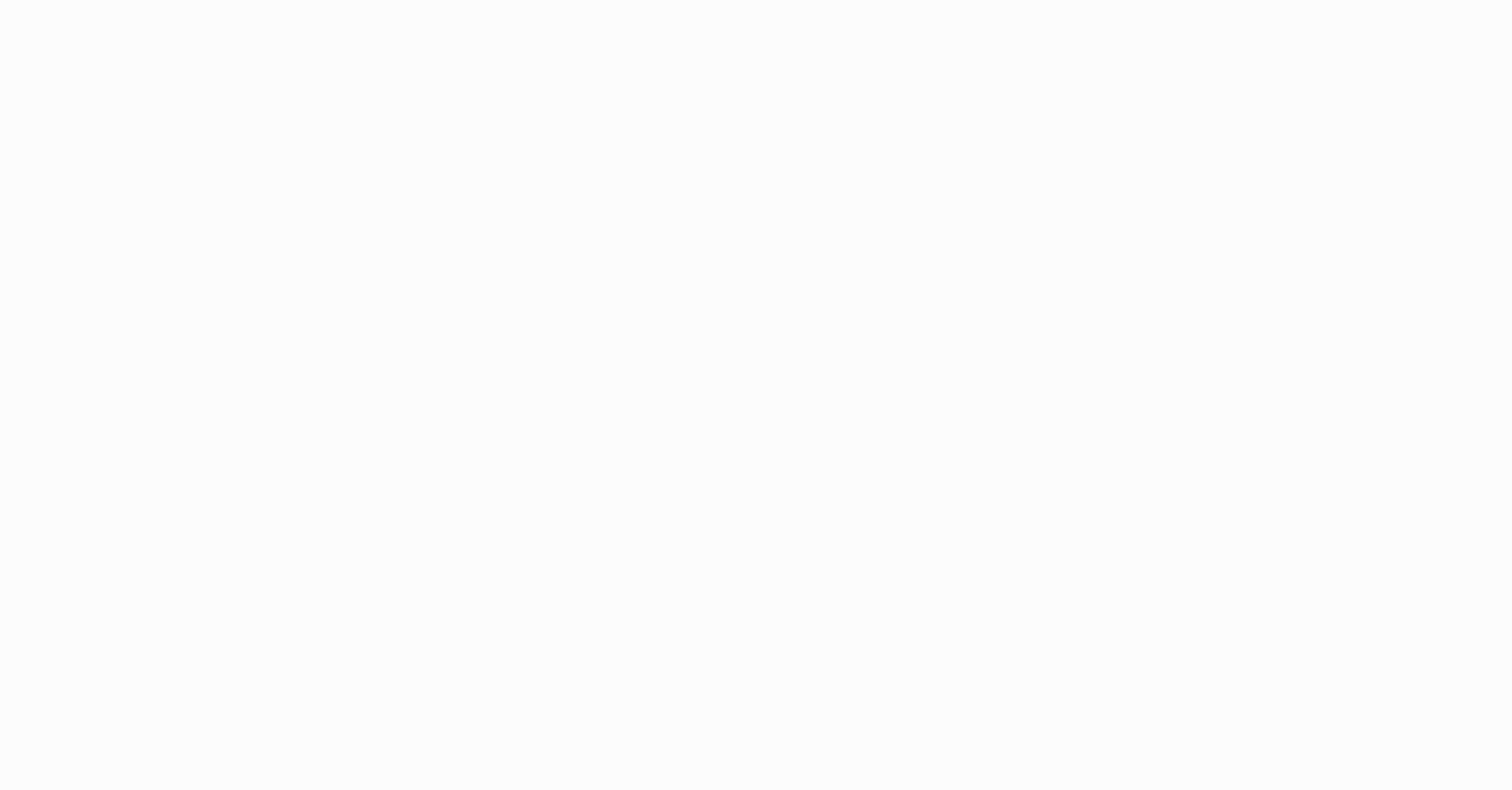 scroll, scrollTop: 0, scrollLeft: 0, axis: both 